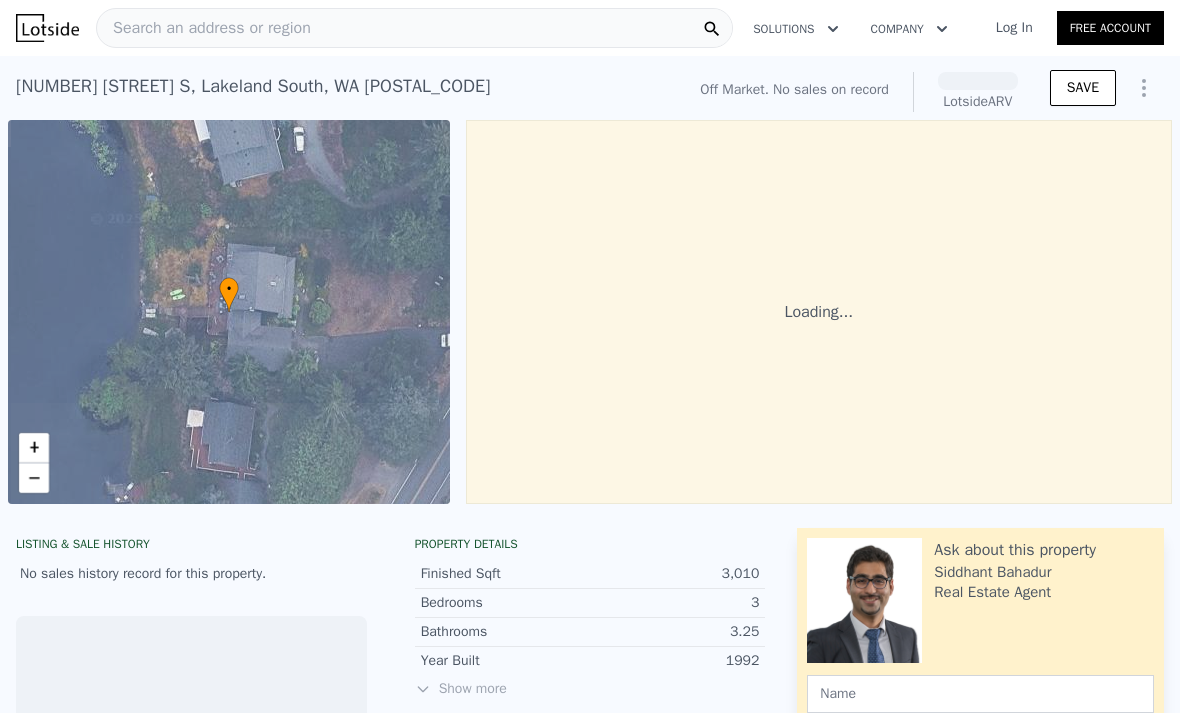 scroll, scrollTop: 0, scrollLeft: 0, axis: both 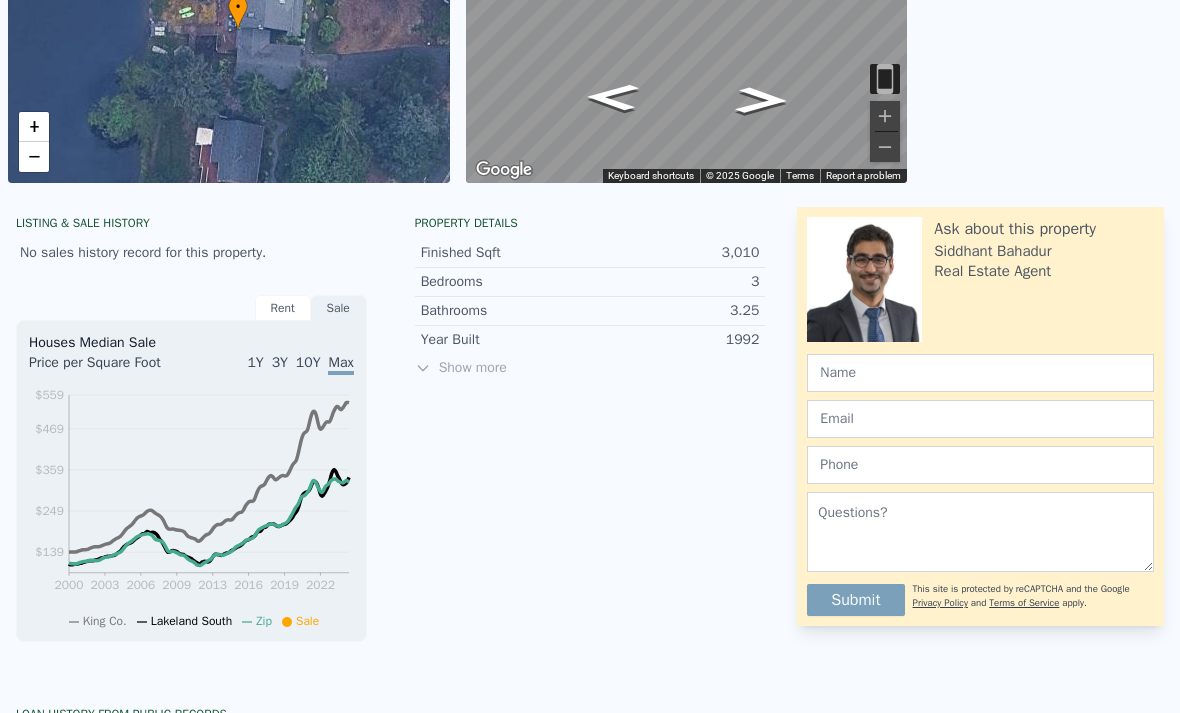 click on "Show more" at bounding box center [590, 368] 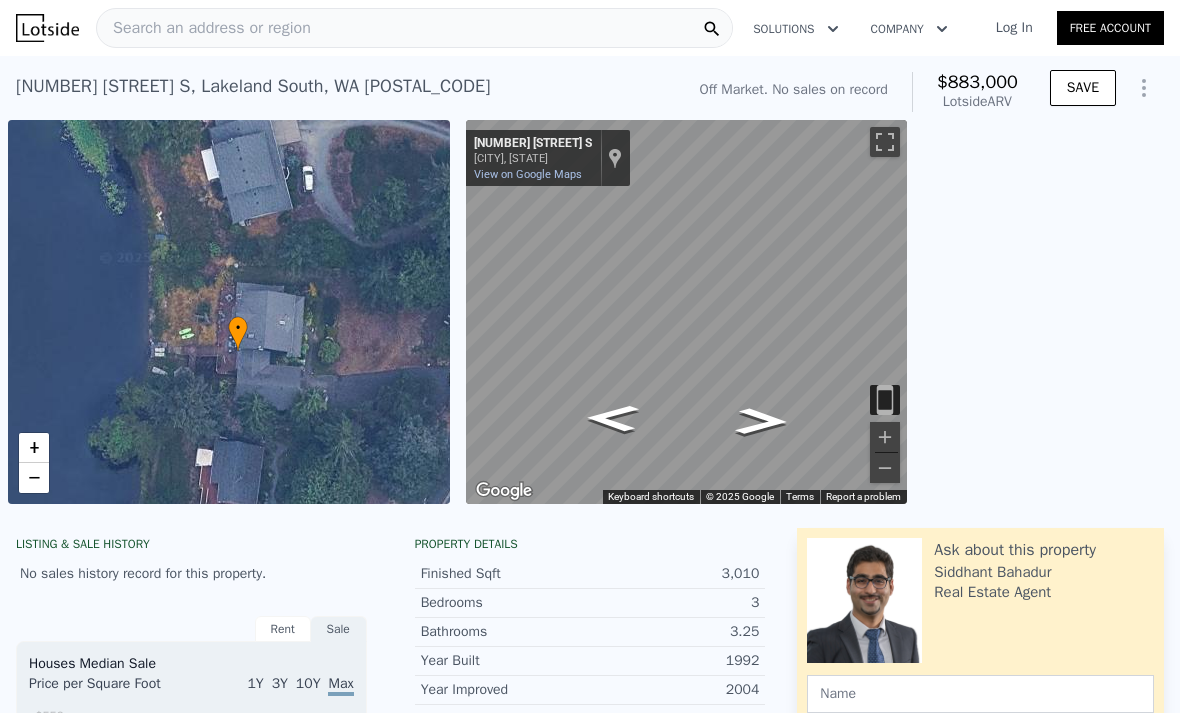 scroll, scrollTop: 0, scrollLeft: 0, axis: both 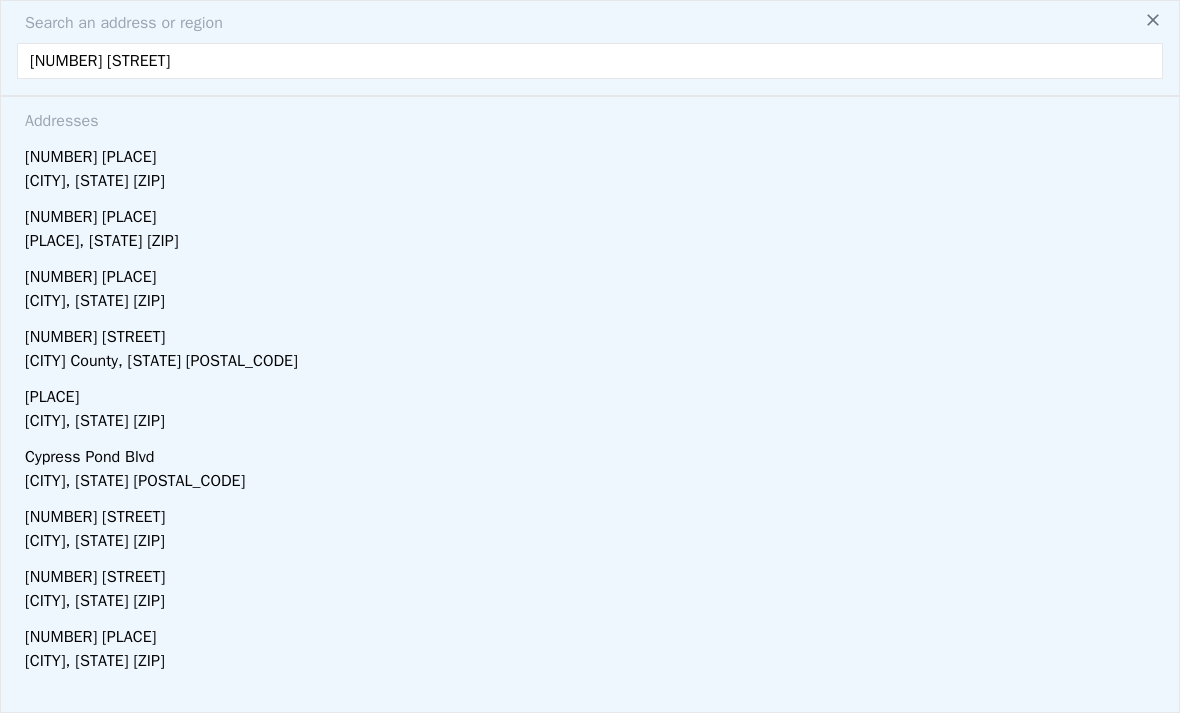 type on "12657 pond cypress" 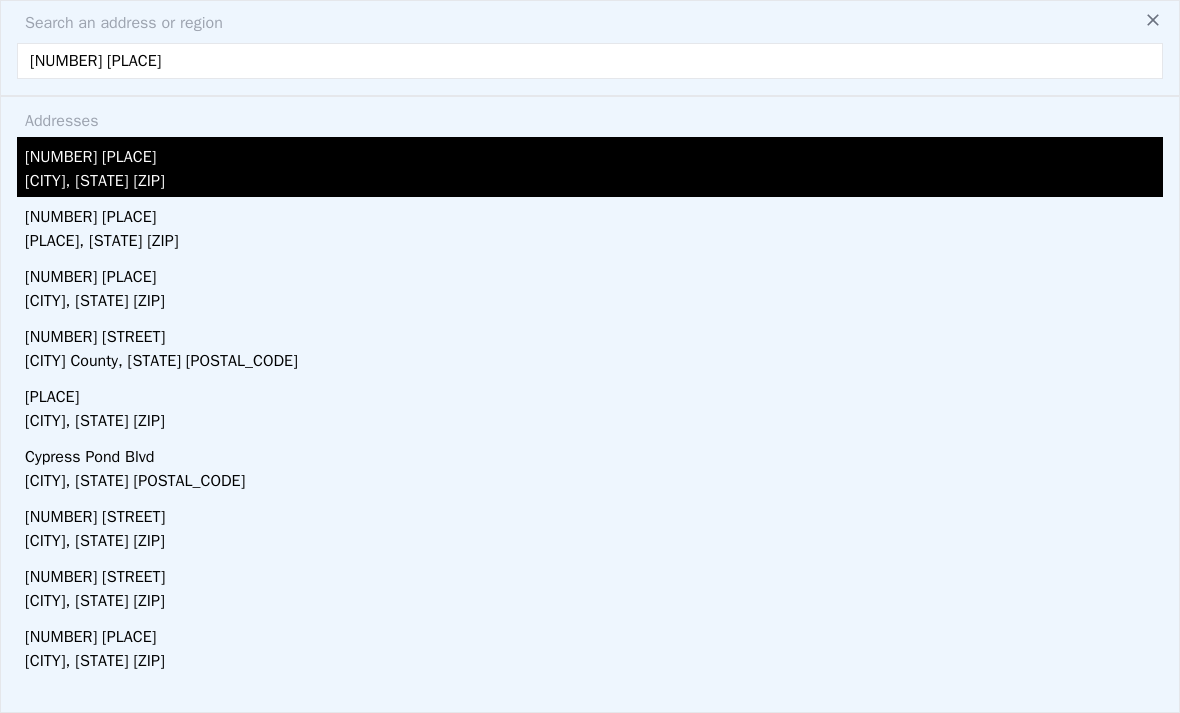 click on "Frisco, TX 75035" at bounding box center (594, 183) 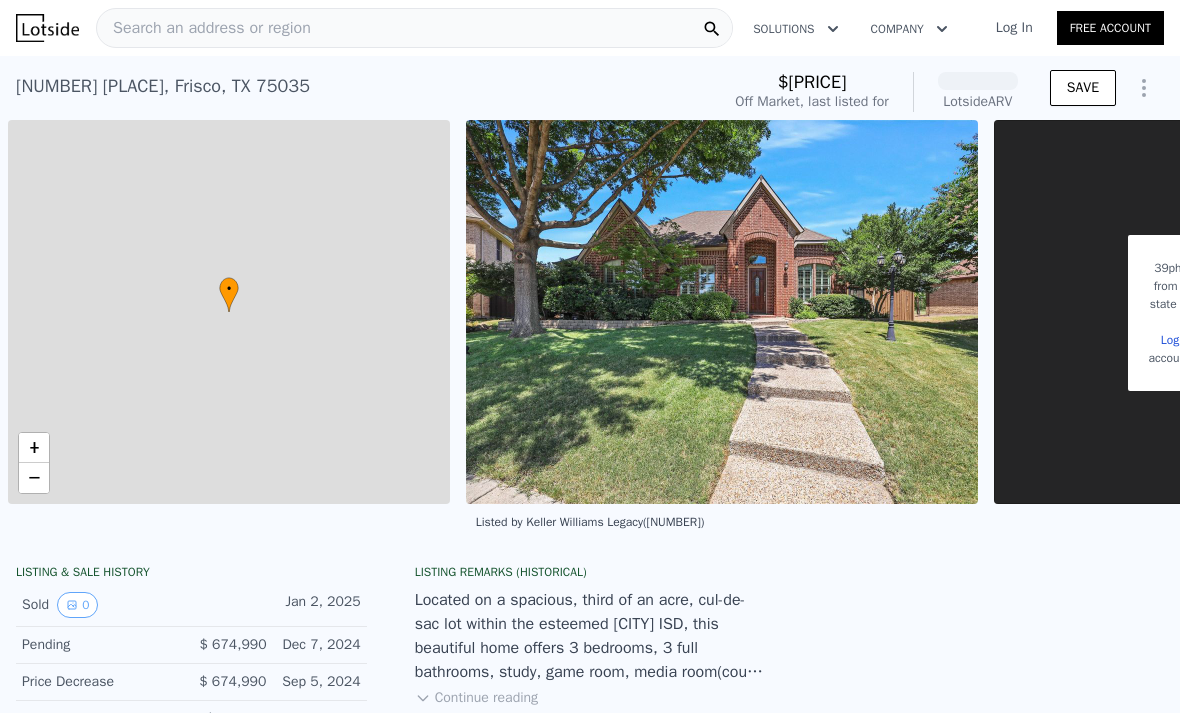 scroll, scrollTop: 0, scrollLeft: 8, axis: horizontal 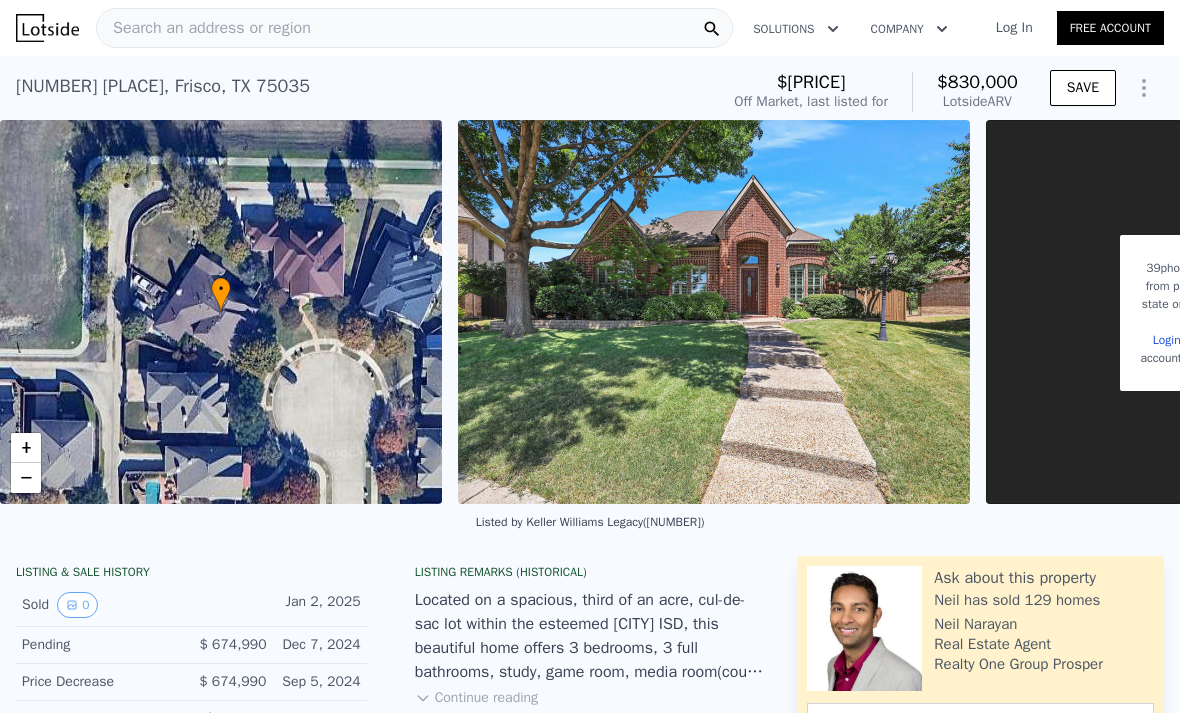 click on "Search an address or region" at bounding box center [414, 28] 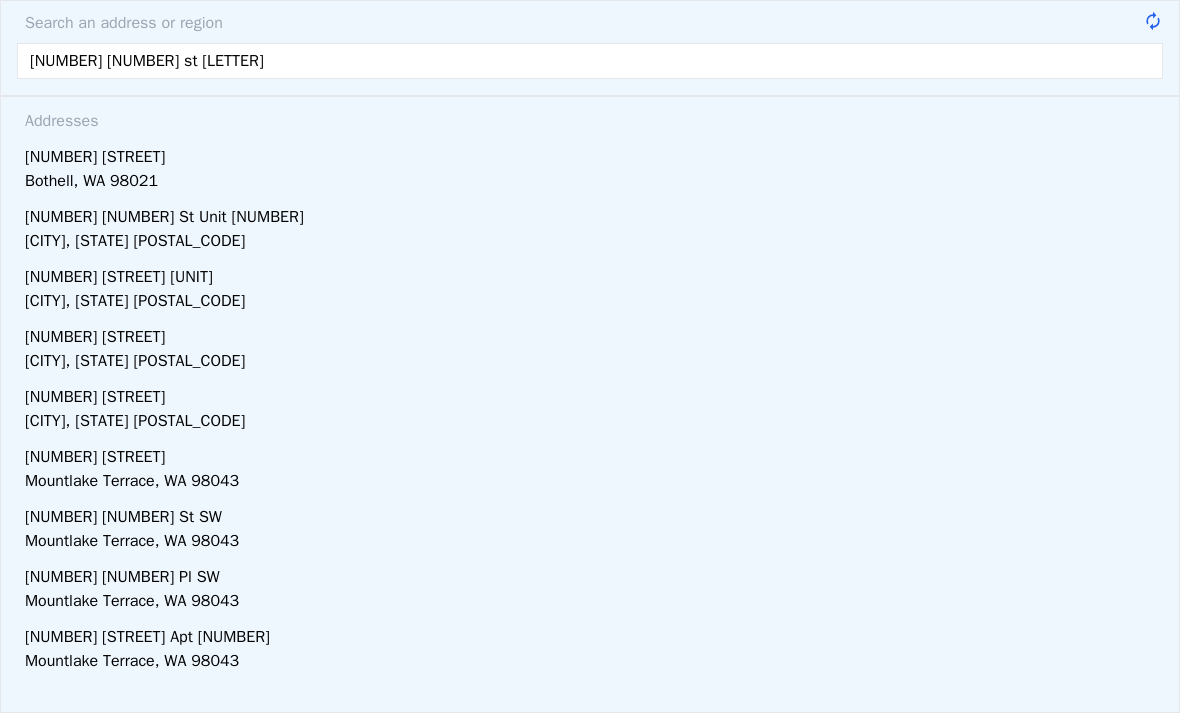 type on "519 220th st sw" 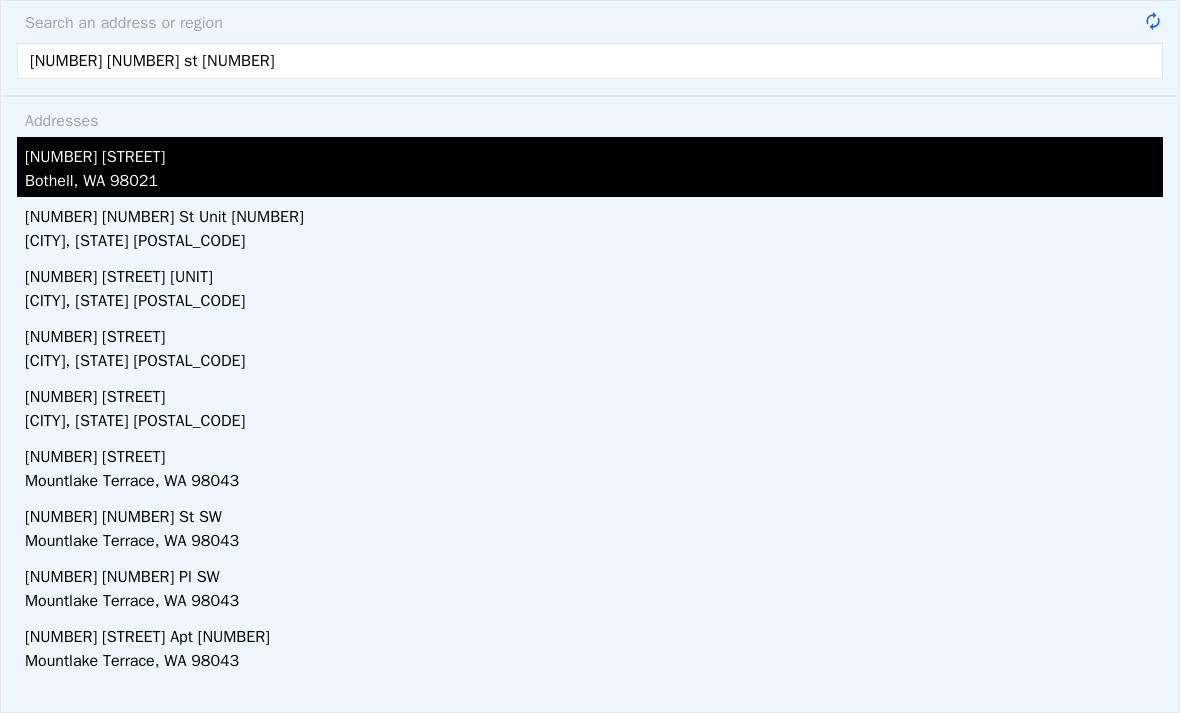 click on "Bothell, WA 98021" at bounding box center [594, 183] 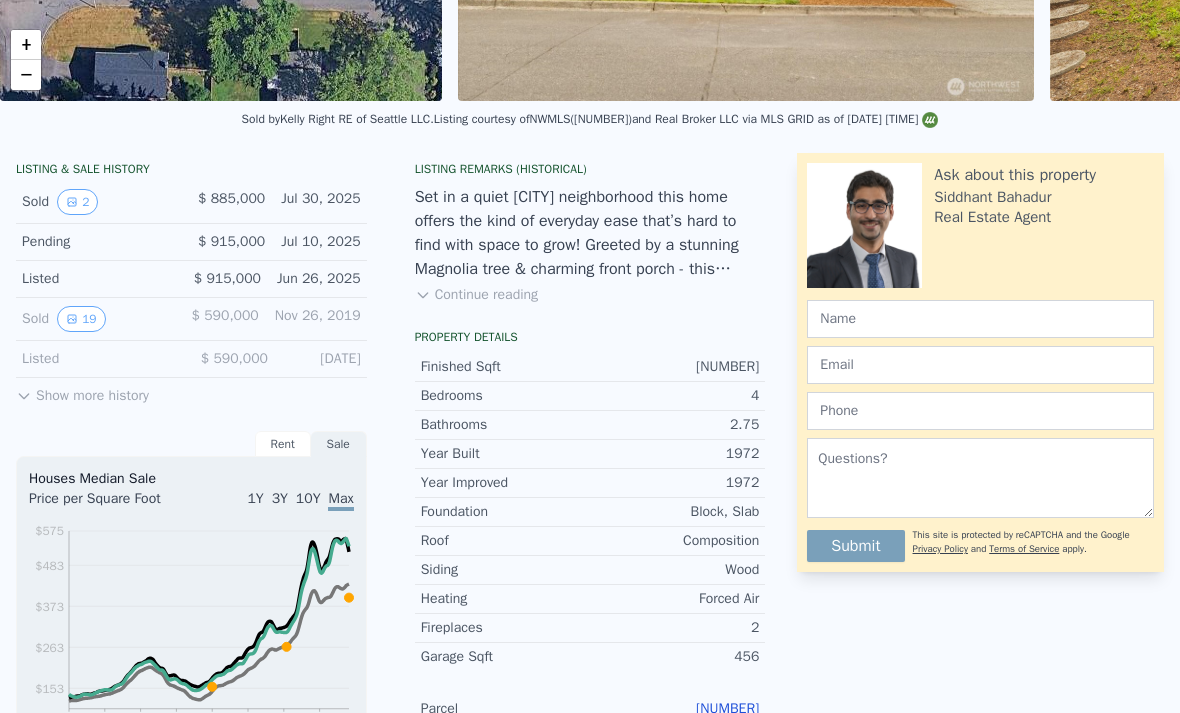 scroll, scrollTop: 118, scrollLeft: 0, axis: vertical 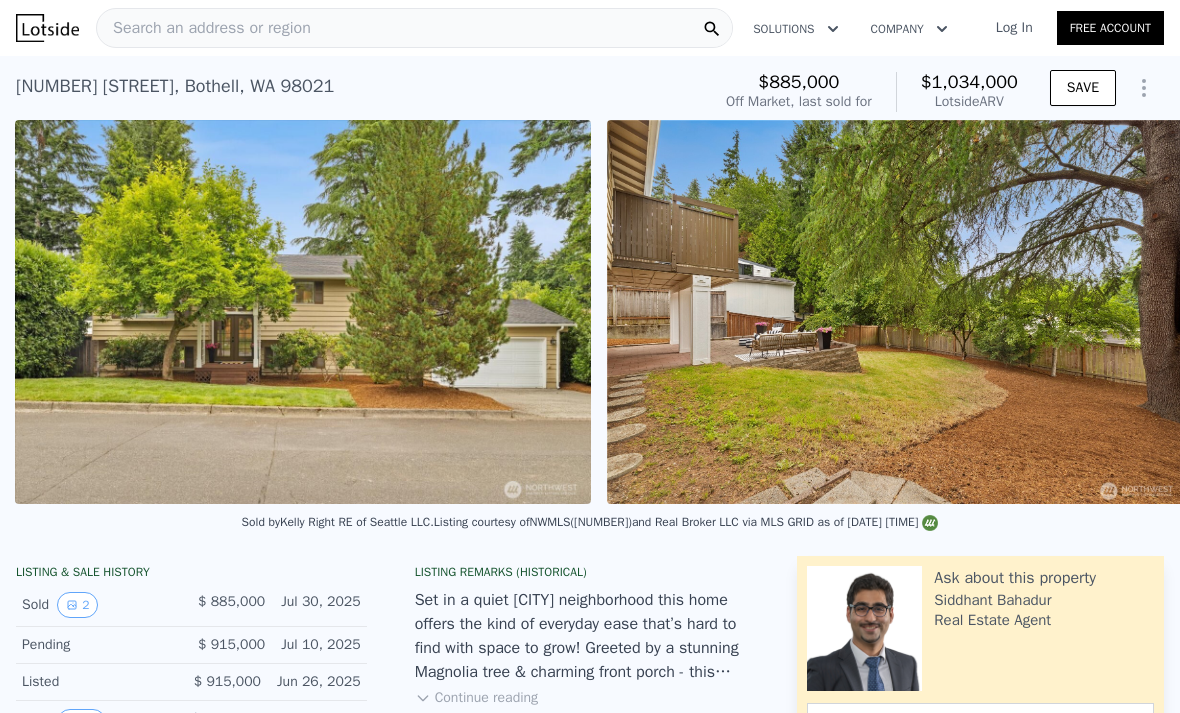 click on "Search an address or region" at bounding box center (414, 28) 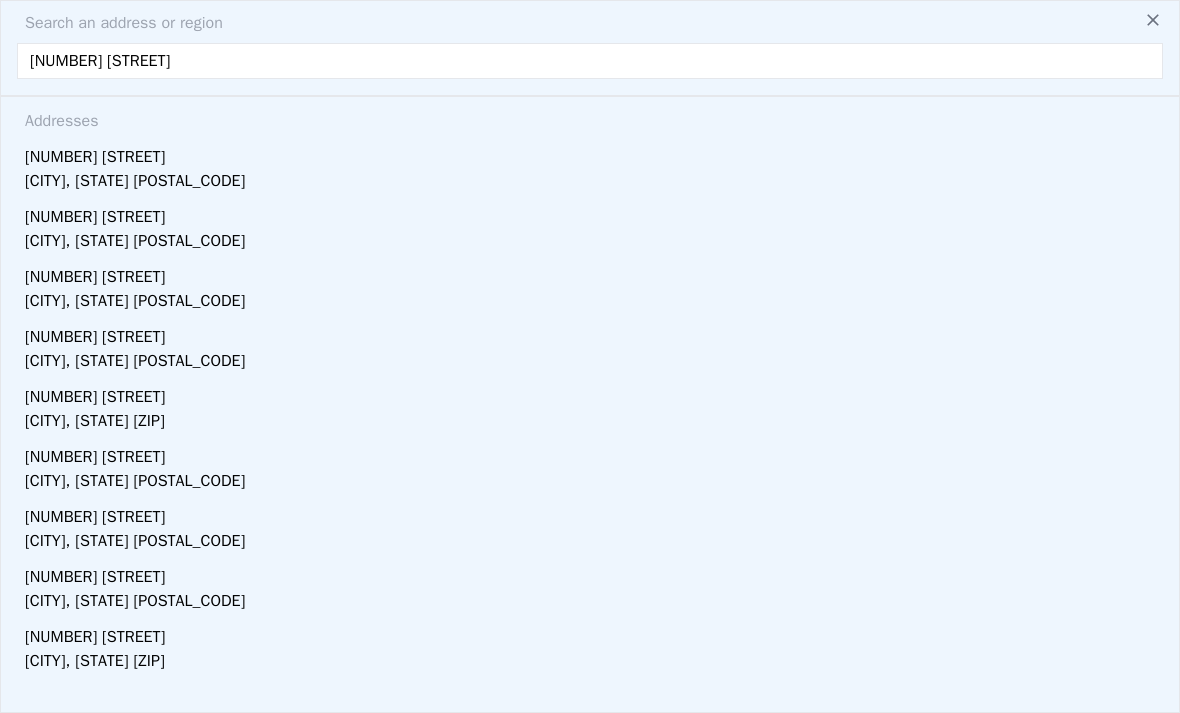 type on "94 summerland cir" 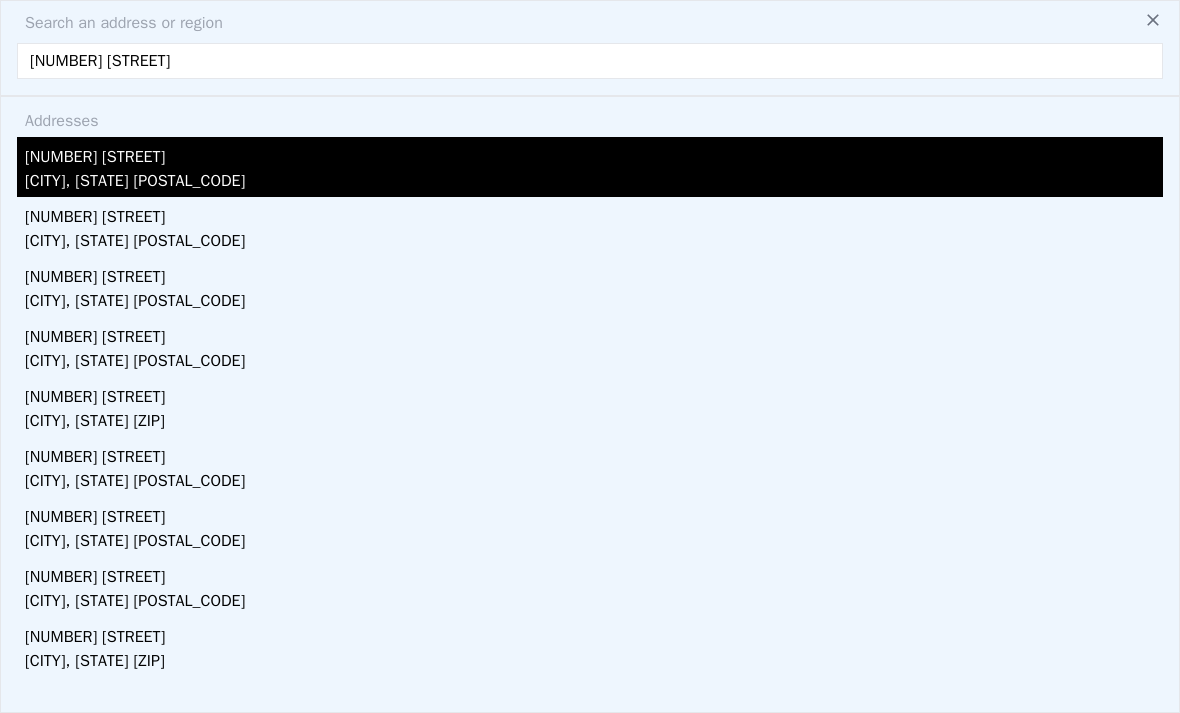 click on "94 Summerland Cir" at bounding box center [594, 153] 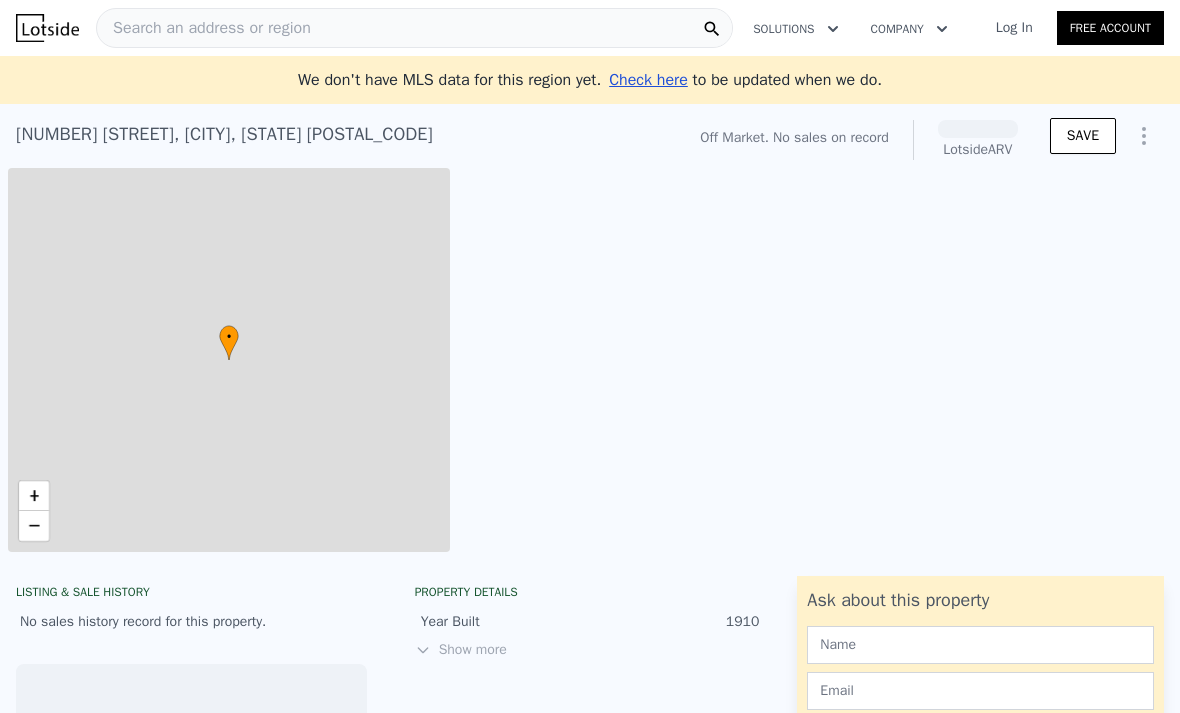 scroll, scrollTop: 0, scrollLeft: 0, axis: both 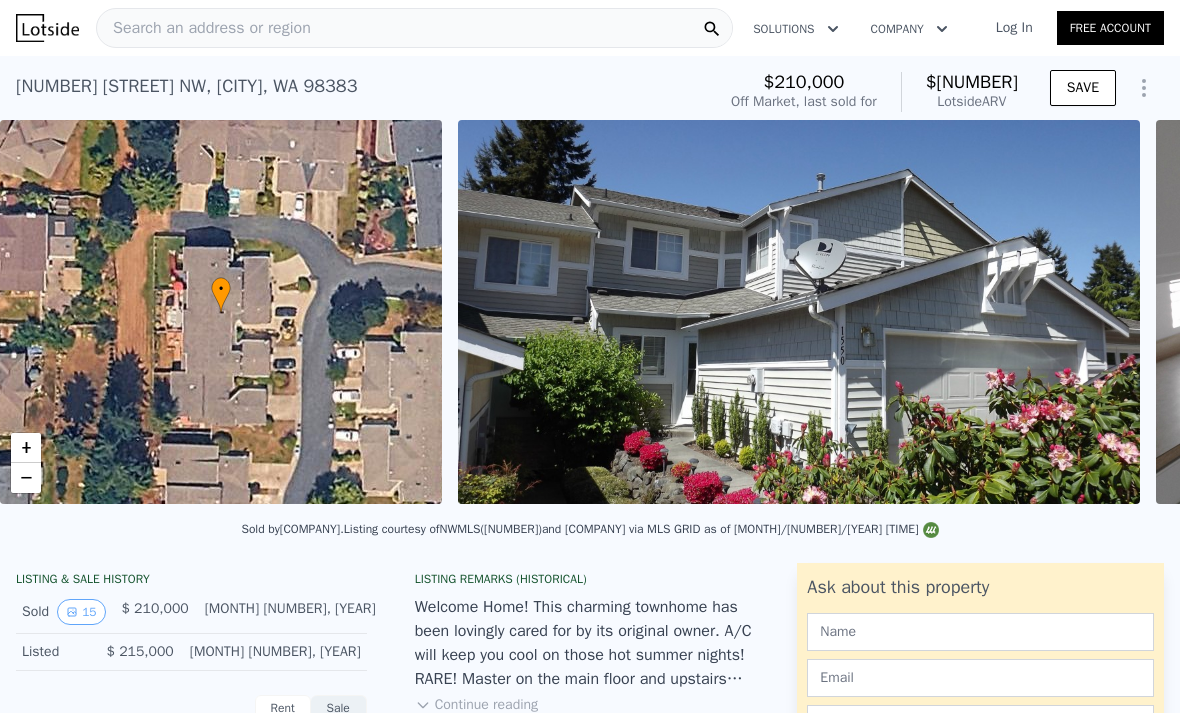 click on "Search an address or region" at bounding box center (204, 28) 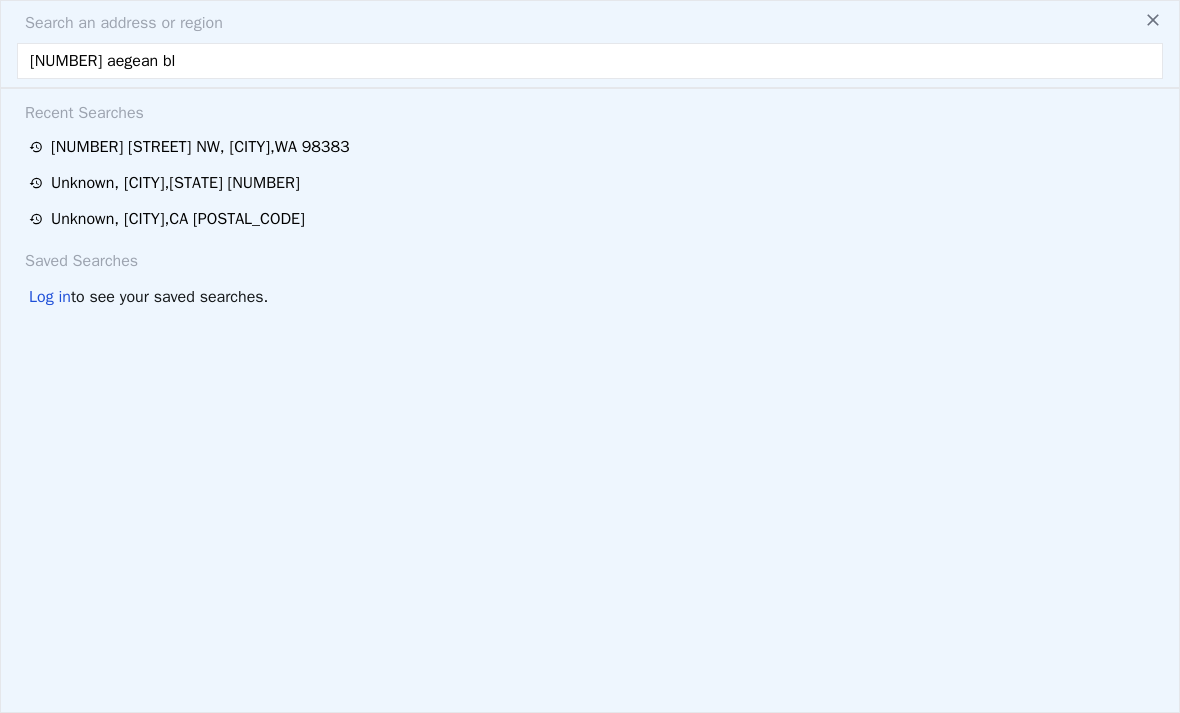 type on "[NUMBER] [STREET] NE" 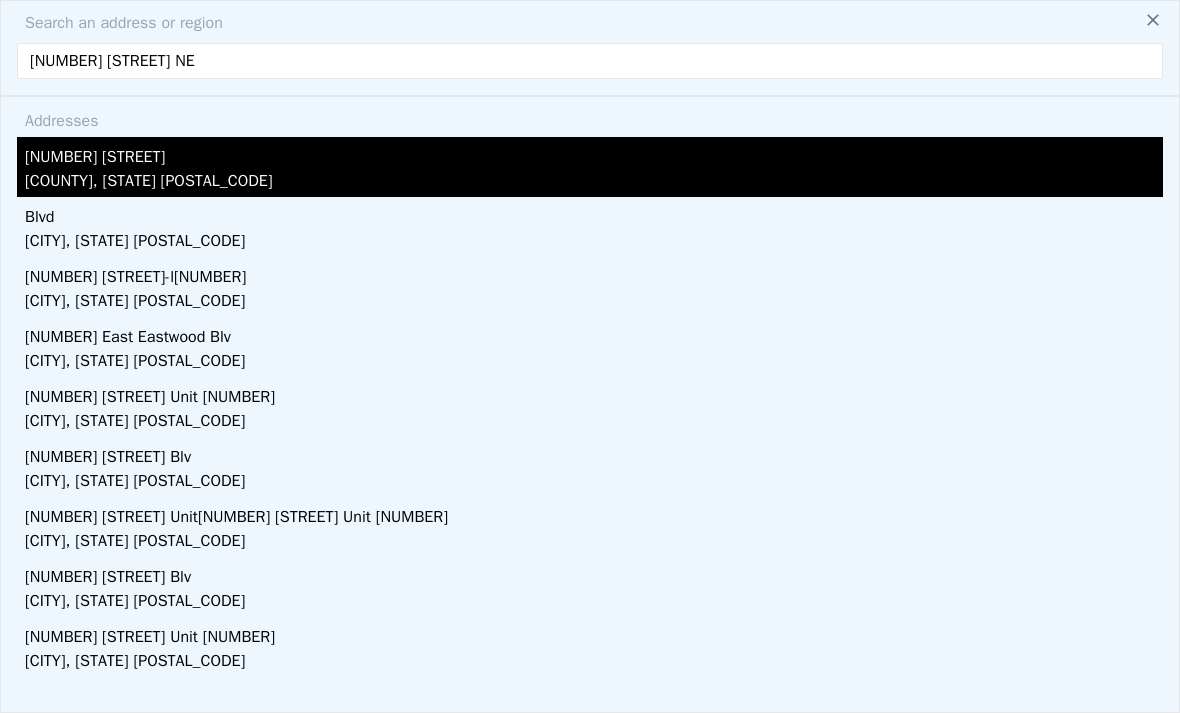click on "[COUNTY], [STATE] [POSTAL_CODE]" at bounding box center (594, 183) 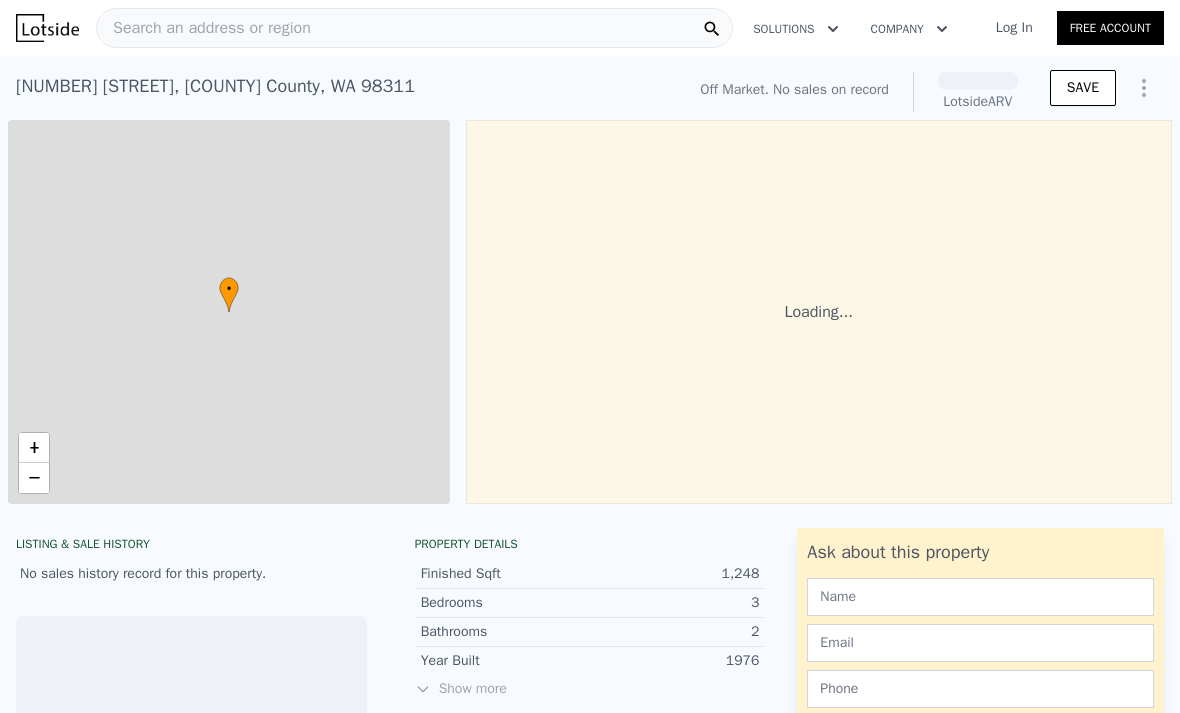 scroll, scrollTop: 0, scrollLeft: 0, axis: both 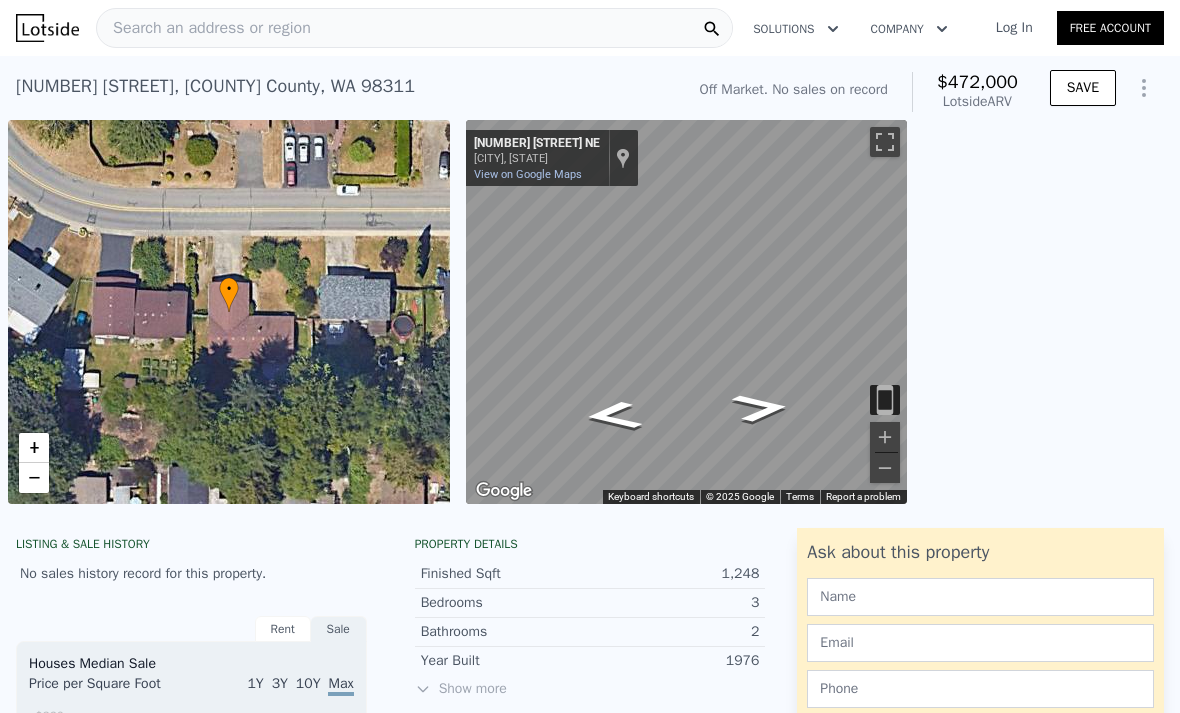 click on "Search an address or region" at bounding box center [204, 28] 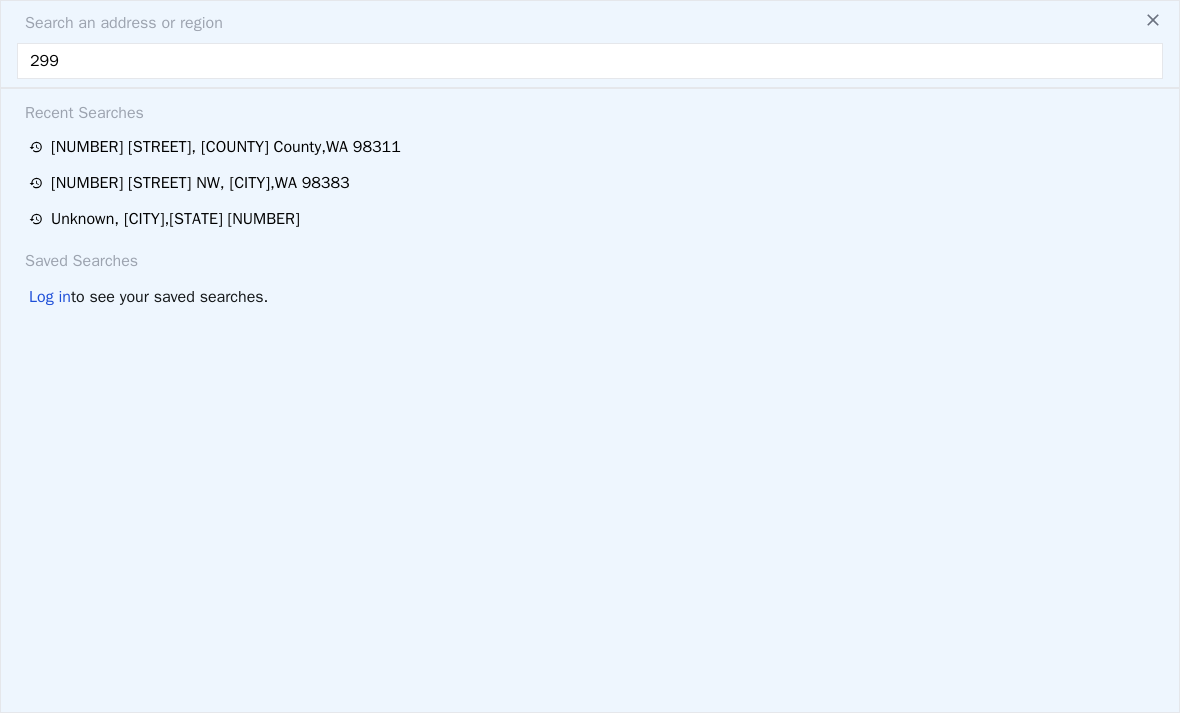 type on "2995" 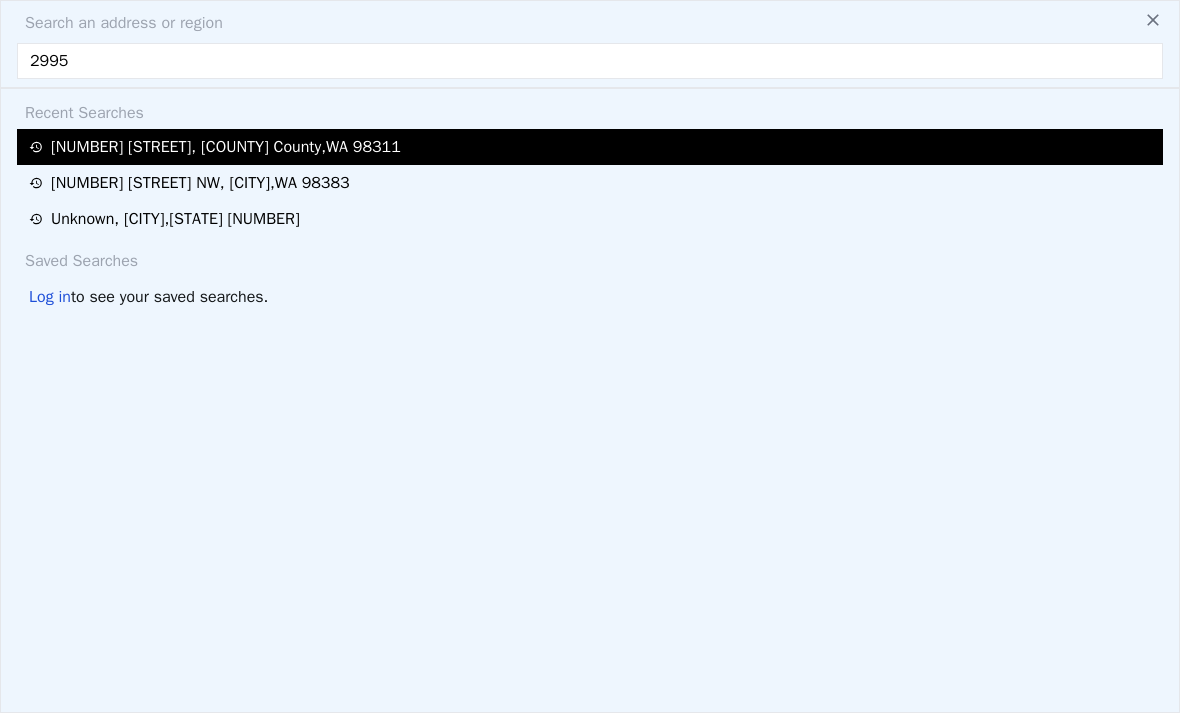 click on "[NUMBER] [STREET] NE , [COUNTY] County , [STATE] [POSTAL_CODE]" at bounding box center [226, 147] 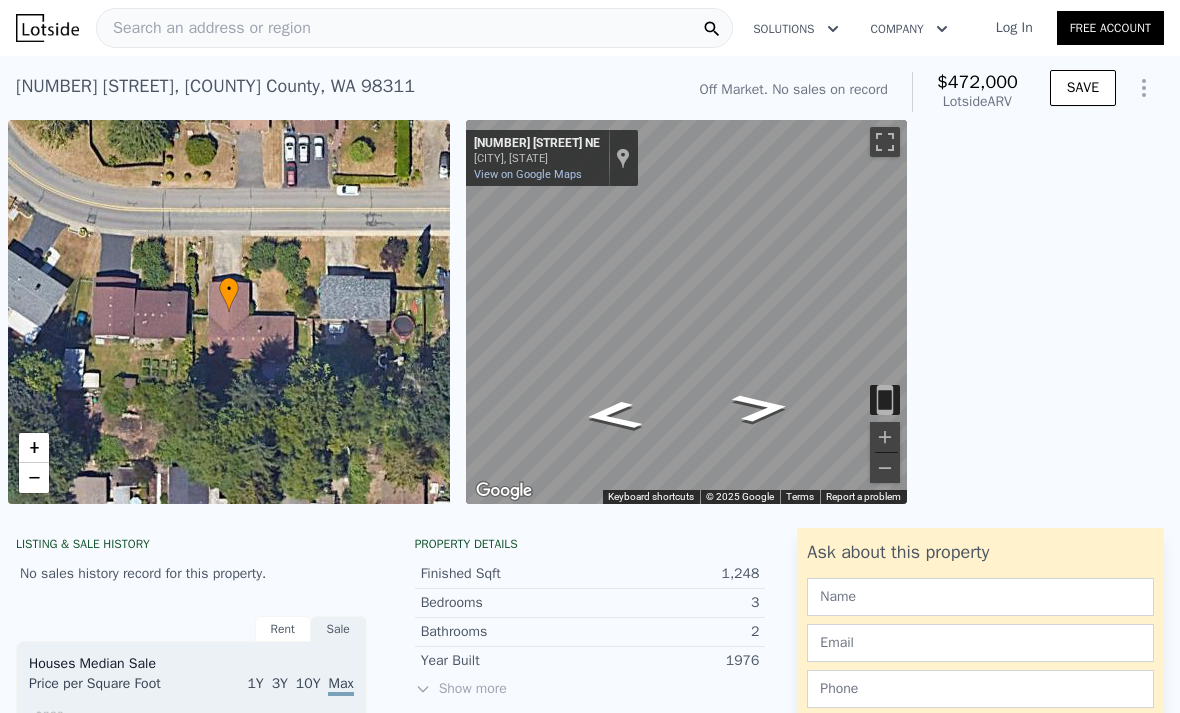 click on "Search an address or region" at bounding box center (414, 28) 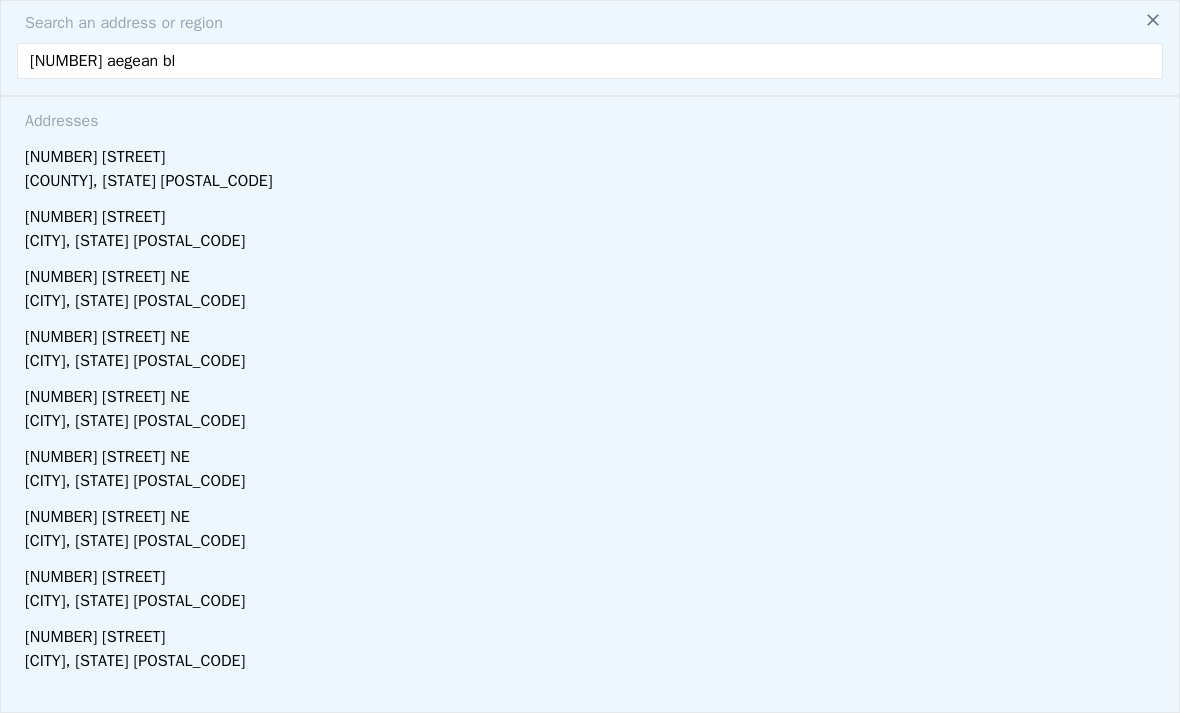 type on "[NUMBER] aegean blv" 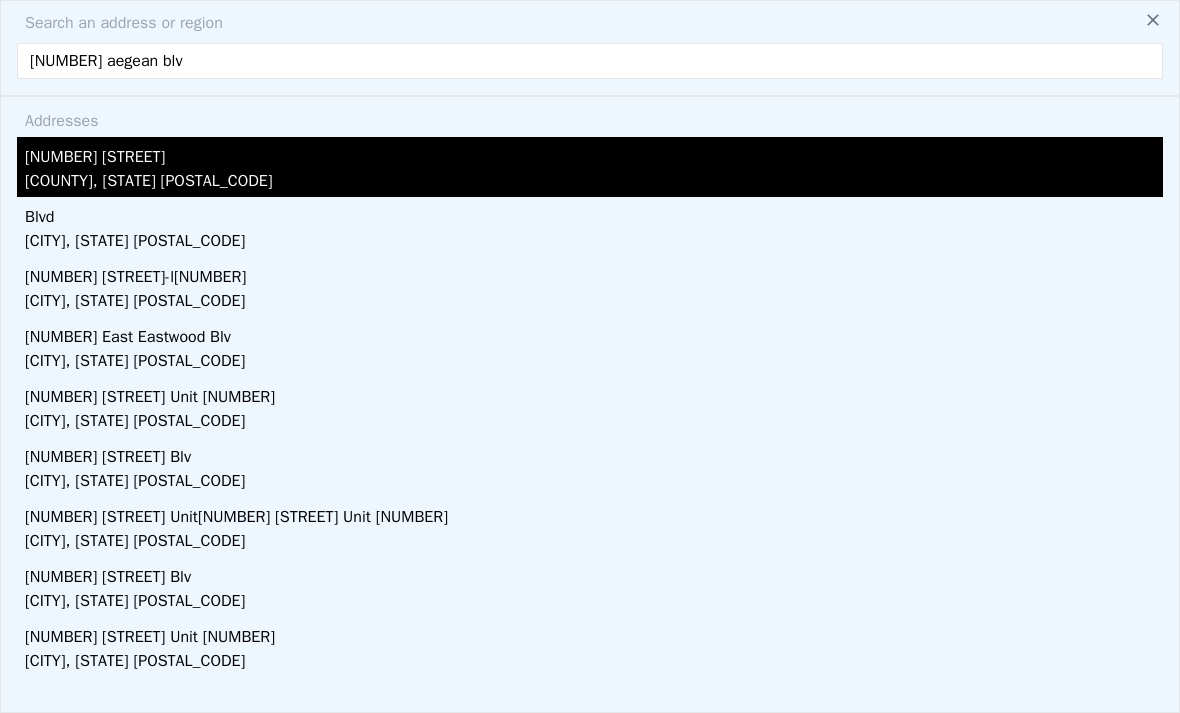 click on "[COUNTY], [STATE] [POSTAL_CODE]" at bounding box center [594, 183] 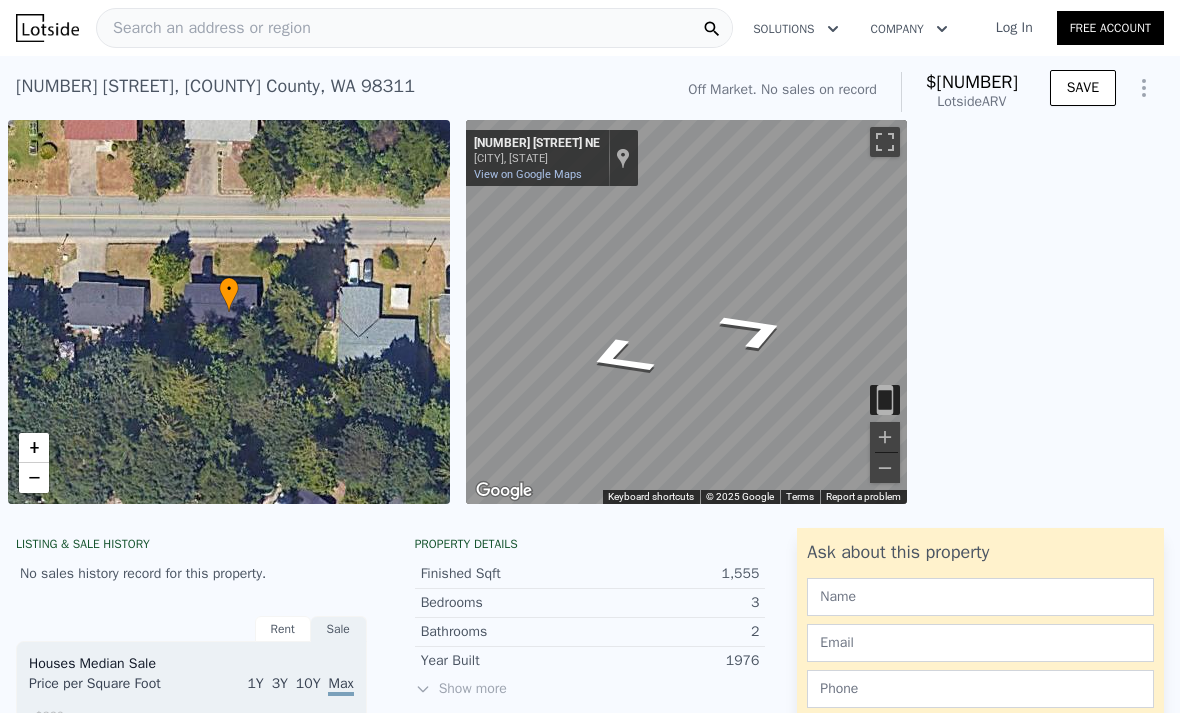 scroll, scrollTop: 0, scrollLeft: 0, axis: both 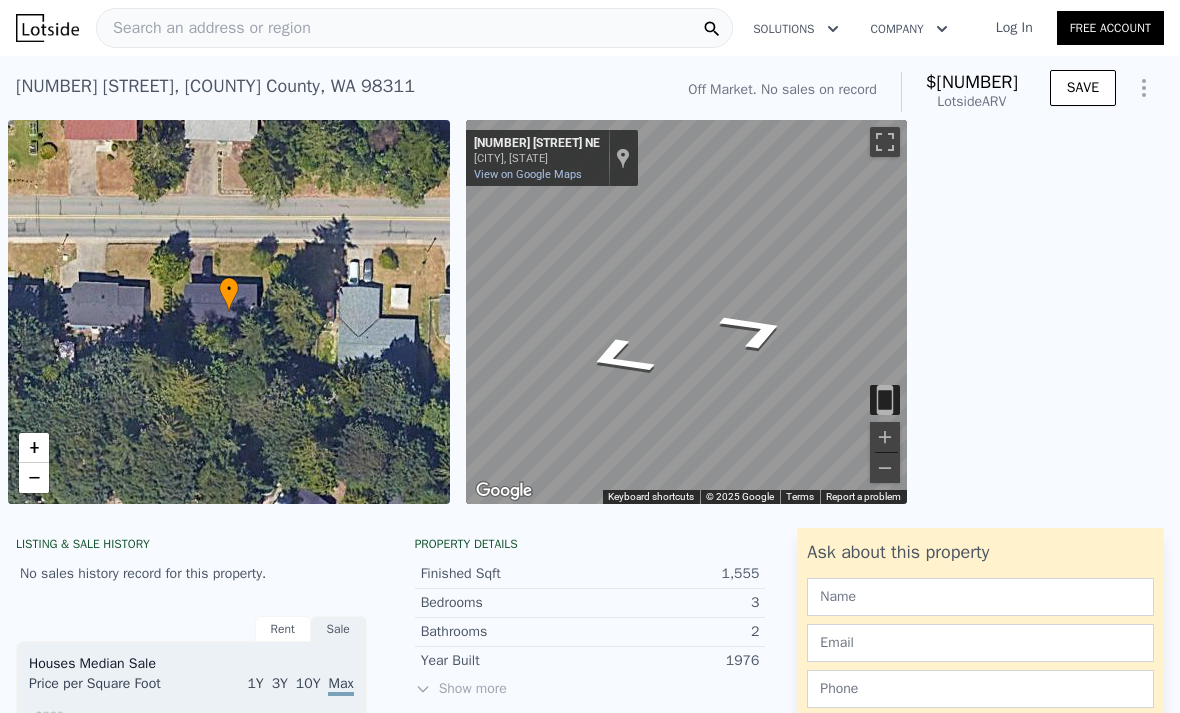 click on "Search an address or region" at bounding box center (204, 28) 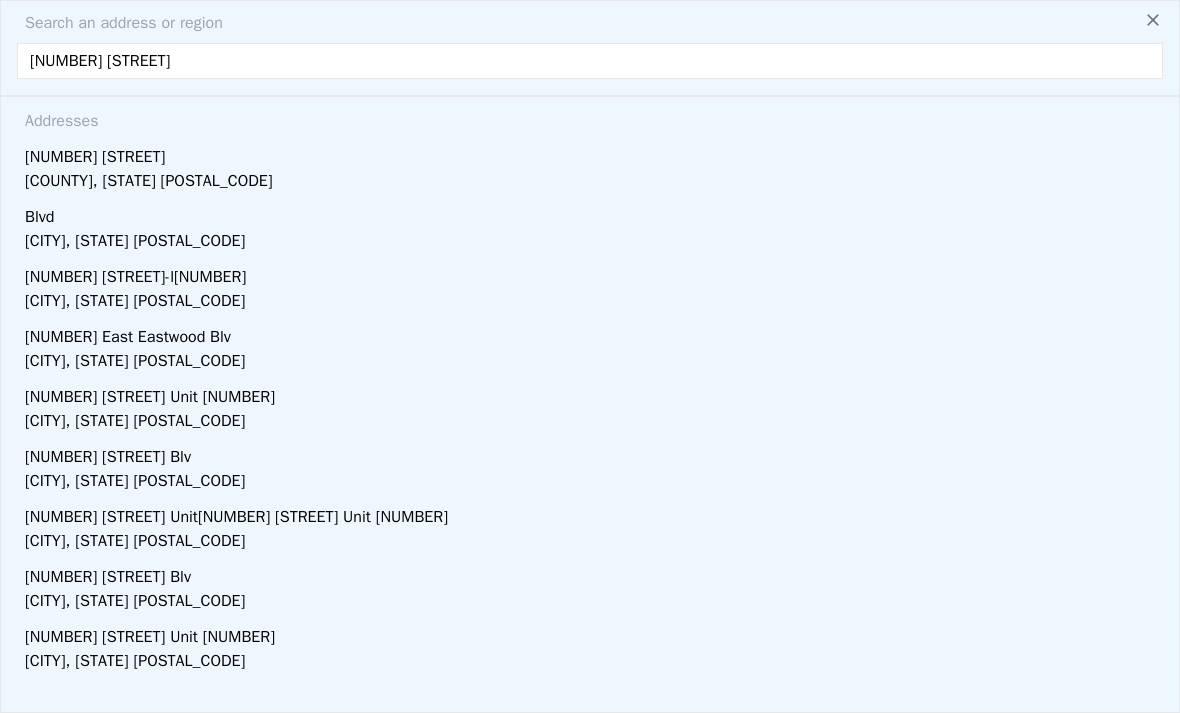type on "[NUMBER] [STREET]" 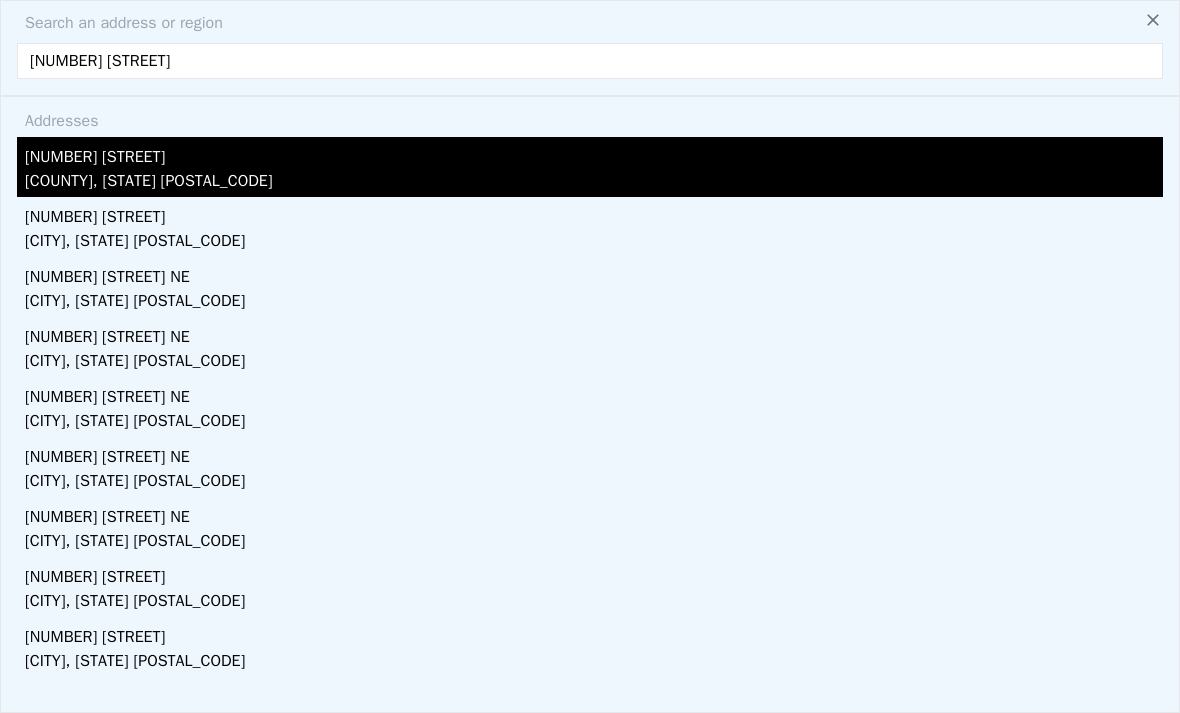 click on "[NUMBER] [STREET]" at bounding box center (594, 153) 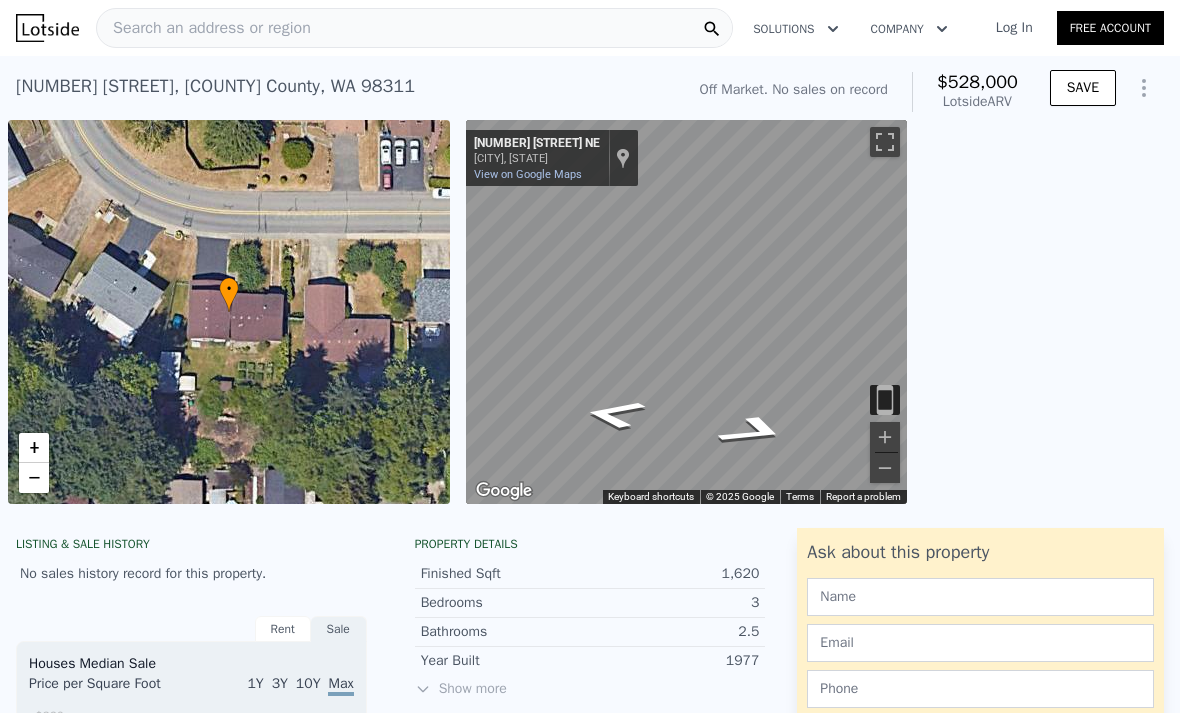 scroll, scrollTop: 0, scrollLeft: 0, axis: both 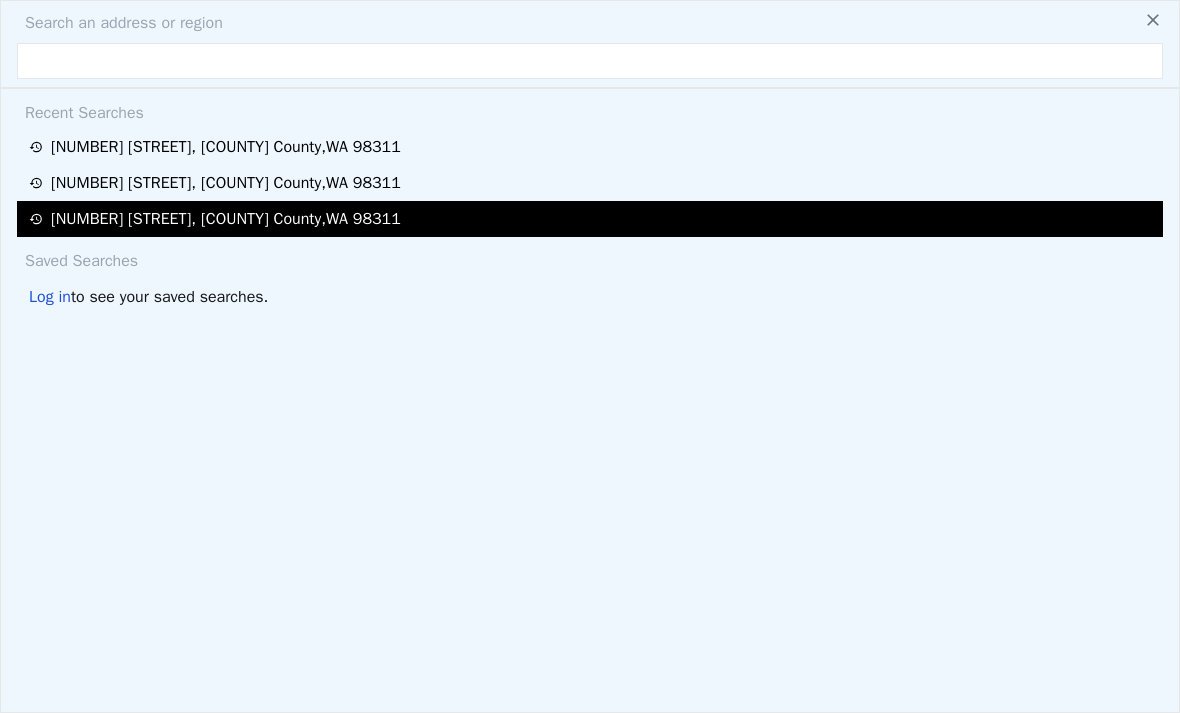 click on "[NUMBER] [STREET] NE , [COUNTY] County , [STATE] [POSTAL_CODE]" at bounding box center (226, 219) 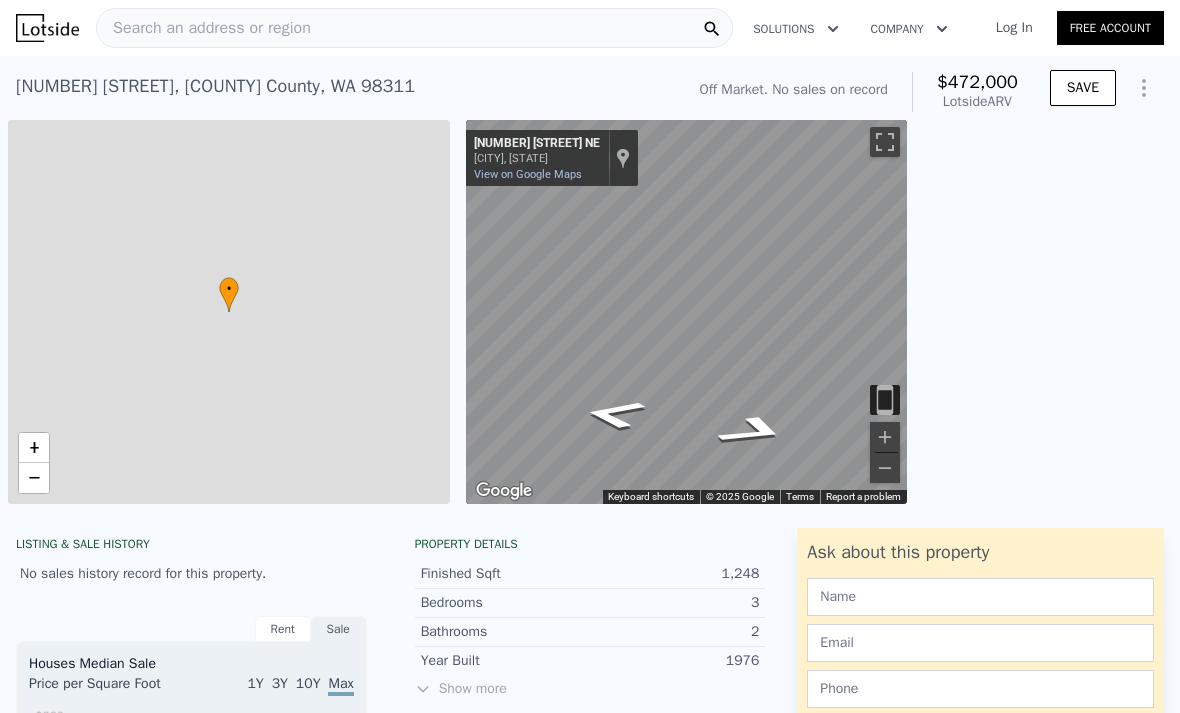 checkbox on "true" 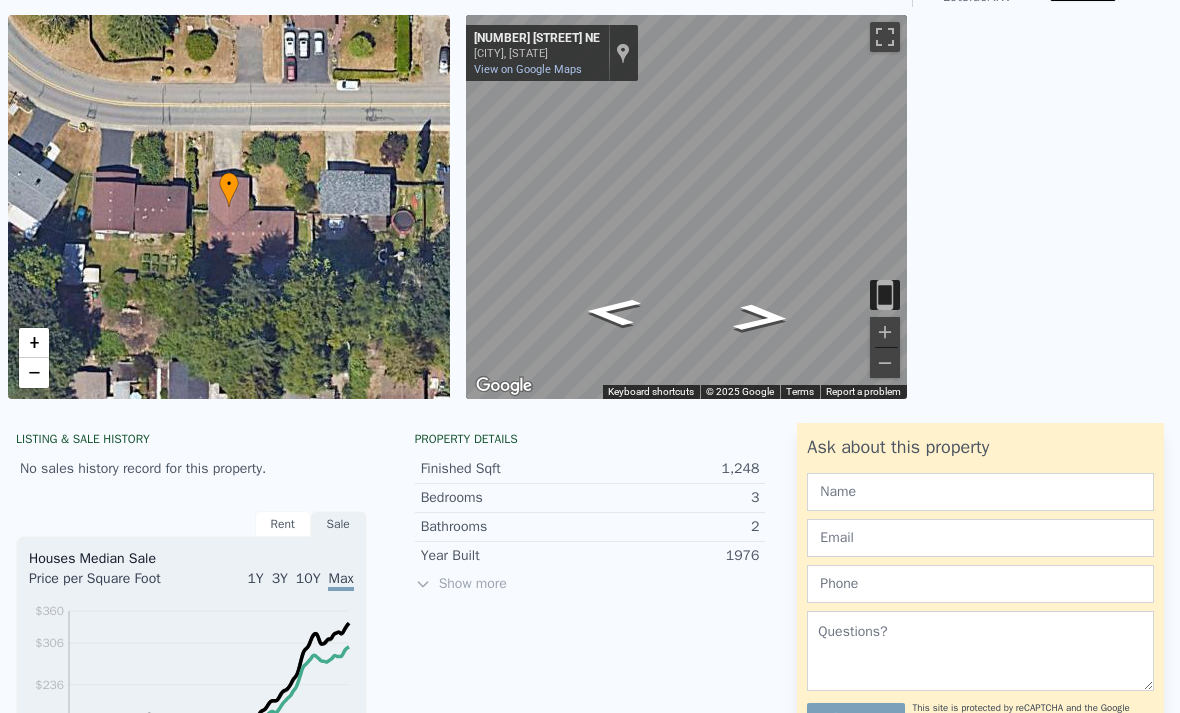 scroll, scrollTop: 0, scrollLeft: 0, axis: both 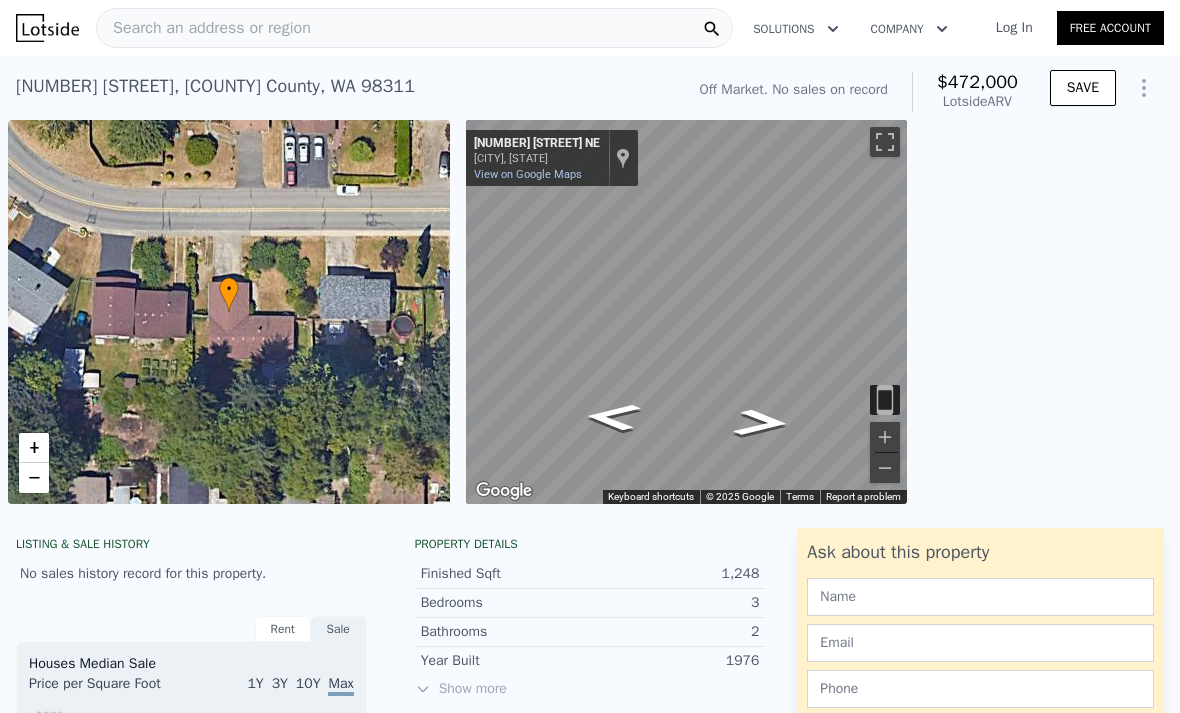 click on "Search an address or region" at bounding box center (204, 28) 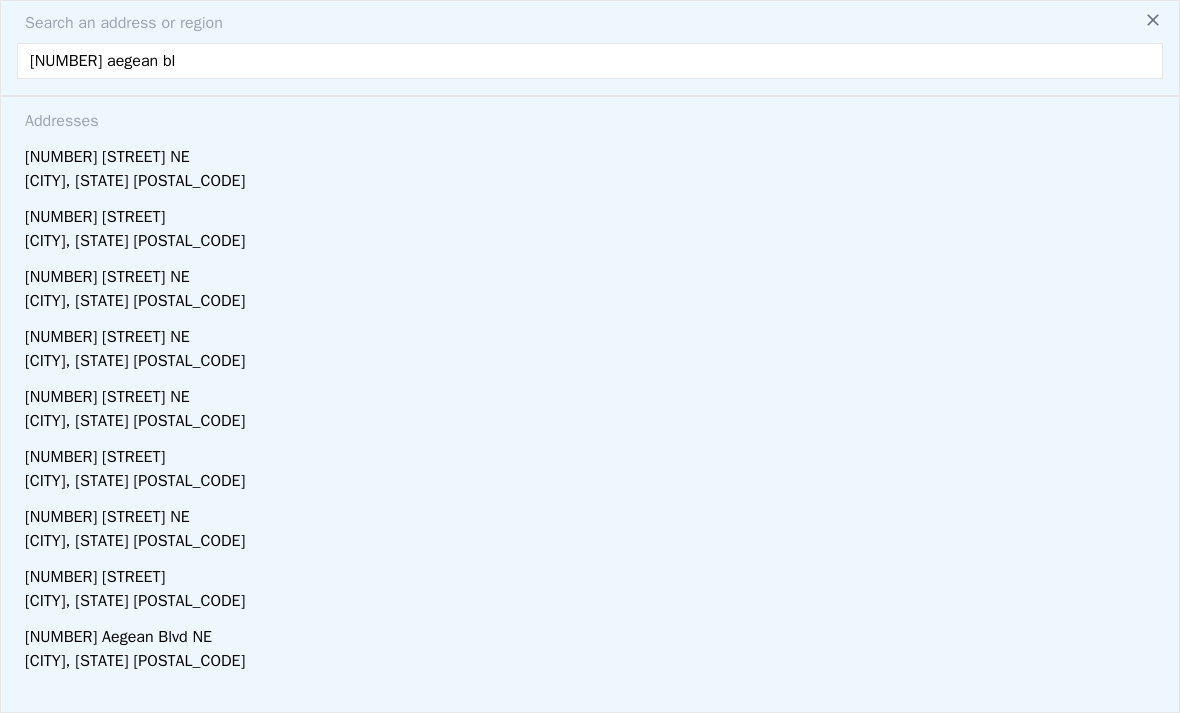 type on "[NUMBER] aegean blv" 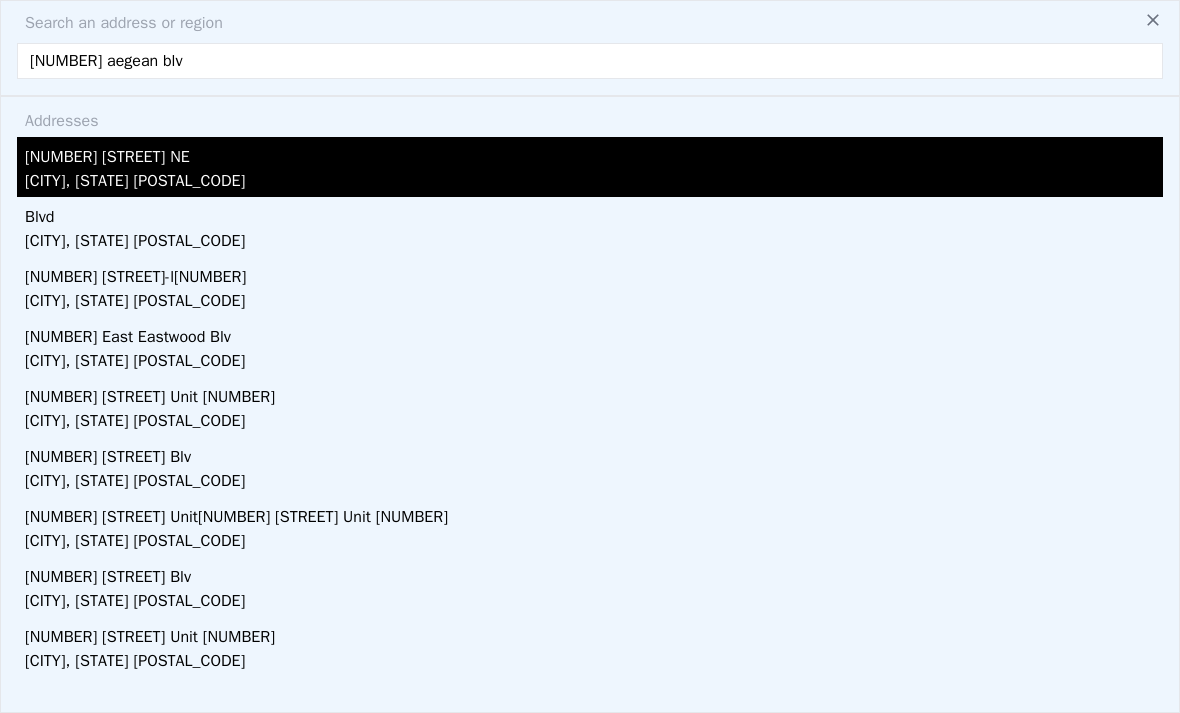click on "[NUMBER] [STREET] NE" at bounding box center (594, 153) 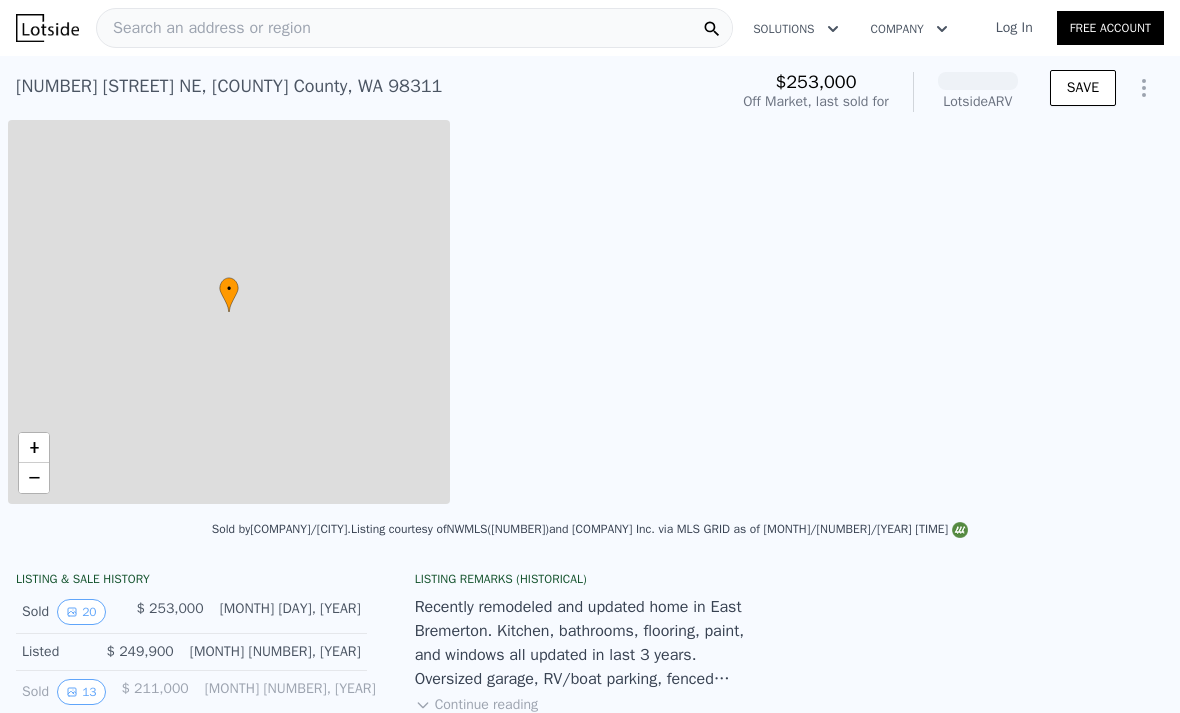scroll, scrollTop: 0, scrollLeft: 8, axis: horizontal 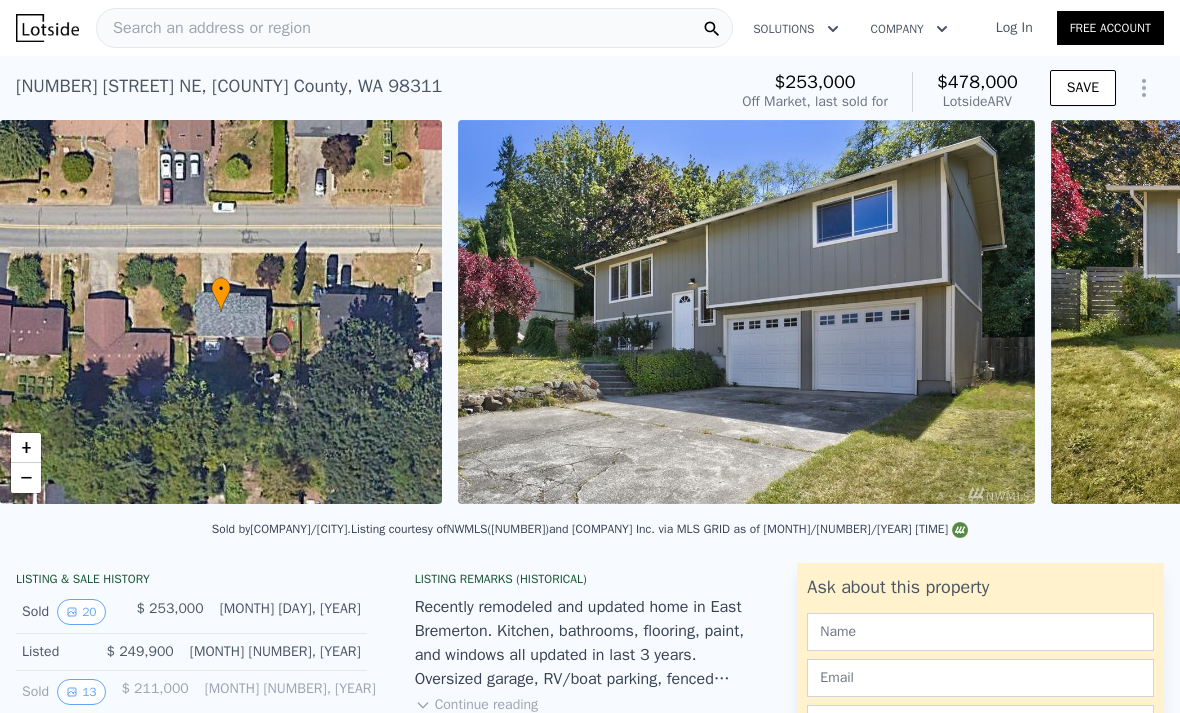 click on "Search an address or region" at bounding box center [414, 28] 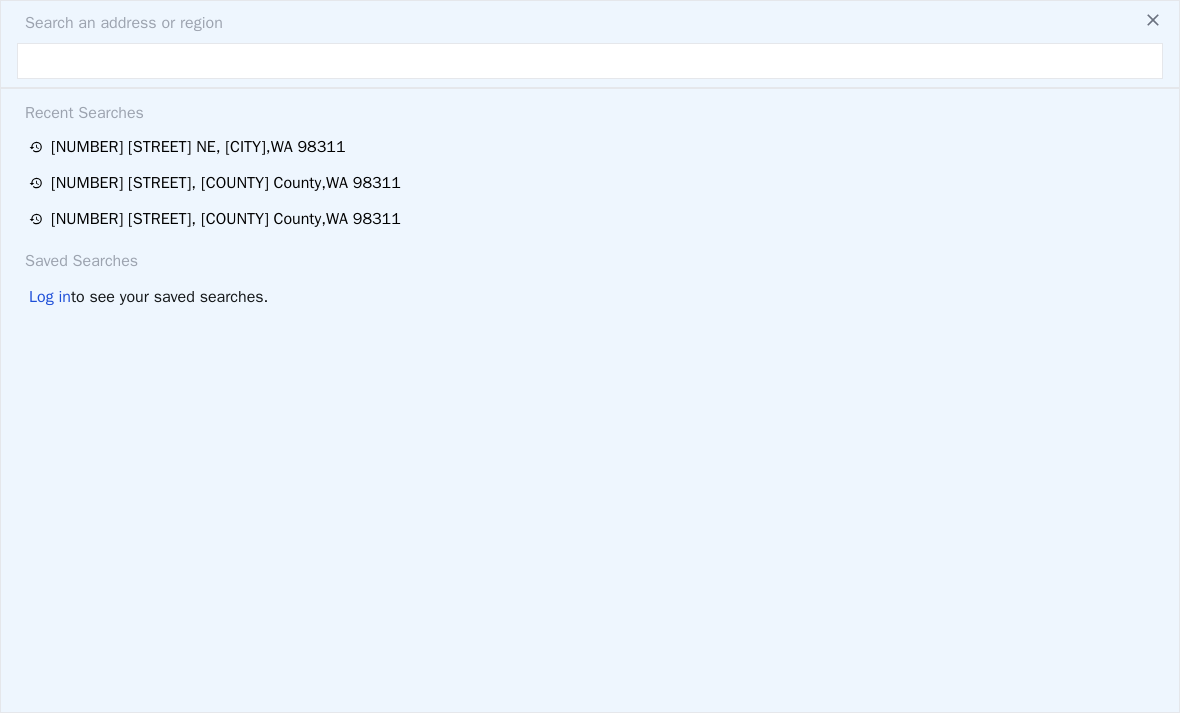click 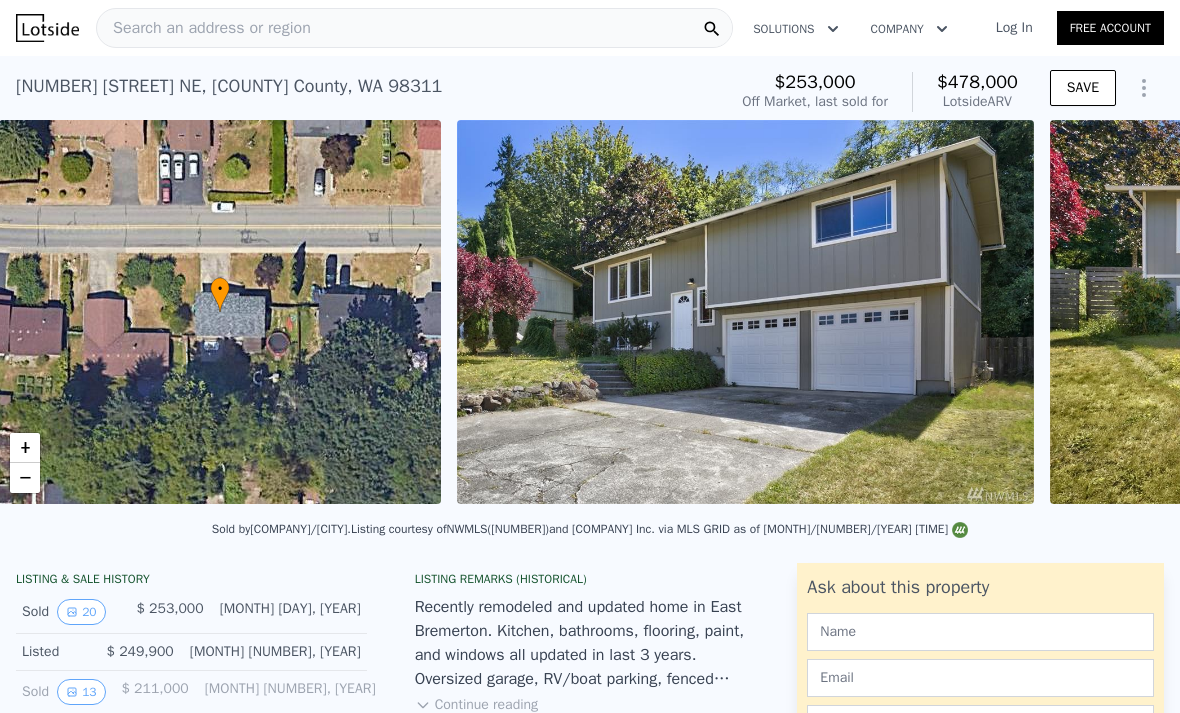 scroll, scrollTop: 0, scrollLeft: 8, axis: horizontal 